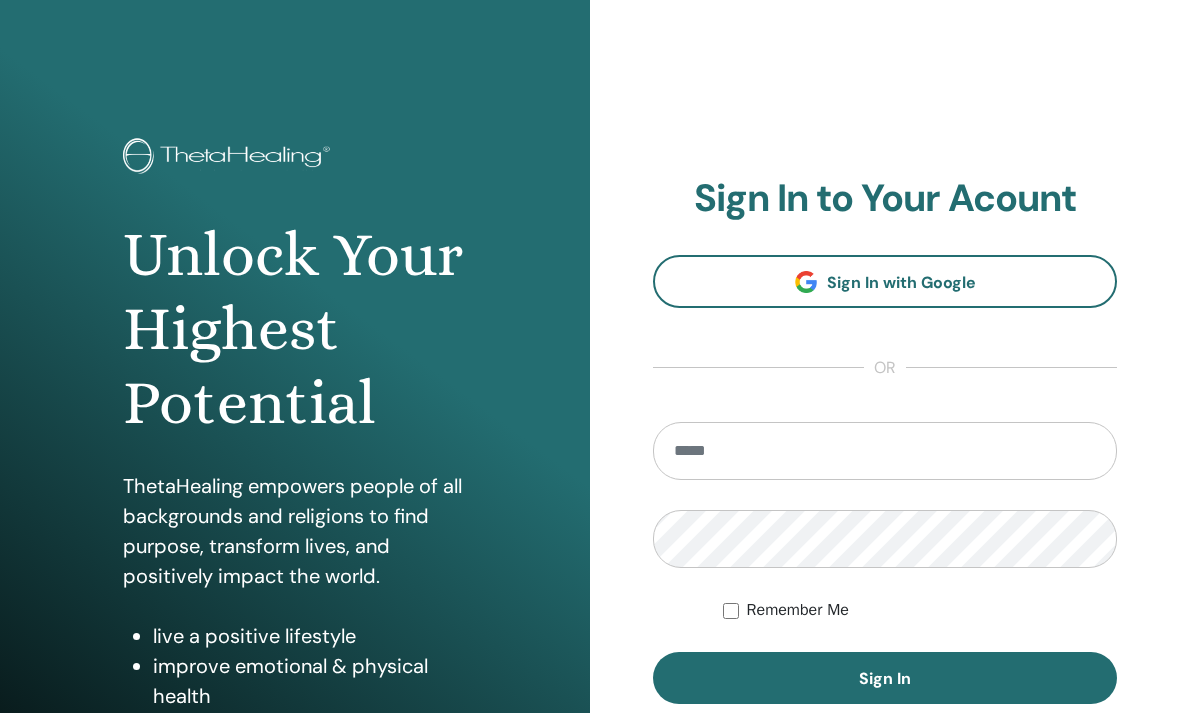 scroll, scrollTop: 274, scrollLeft: 0, axis: vertical 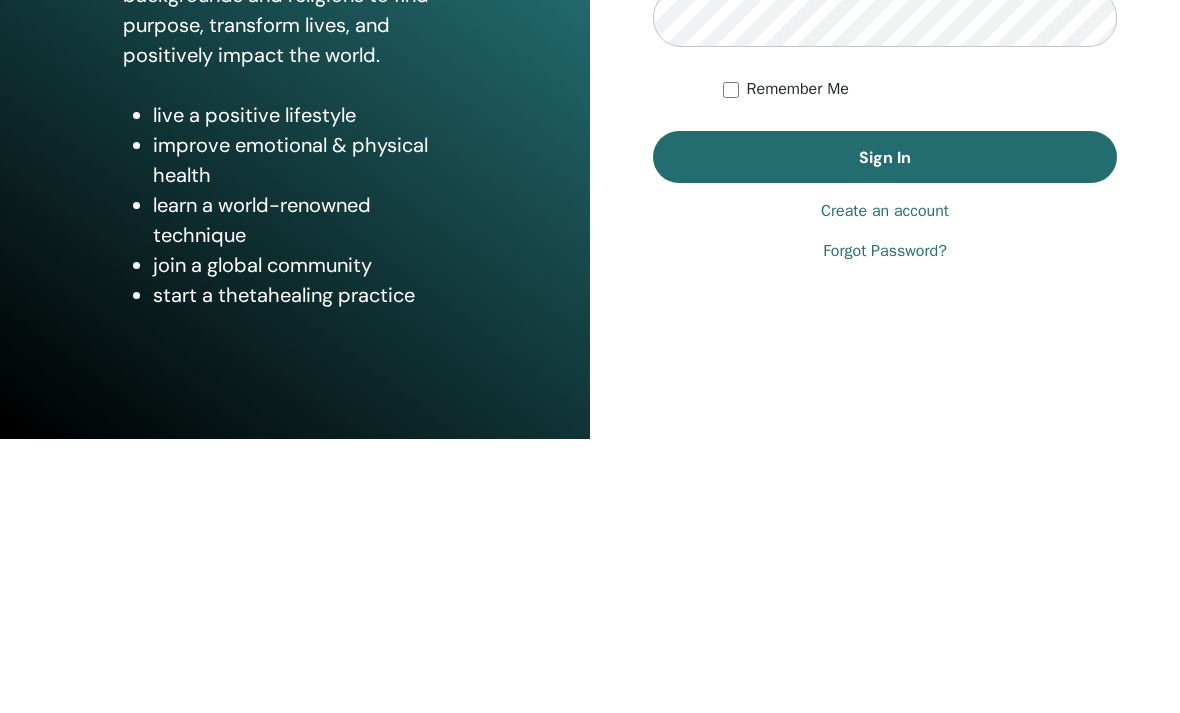 type on "**********" 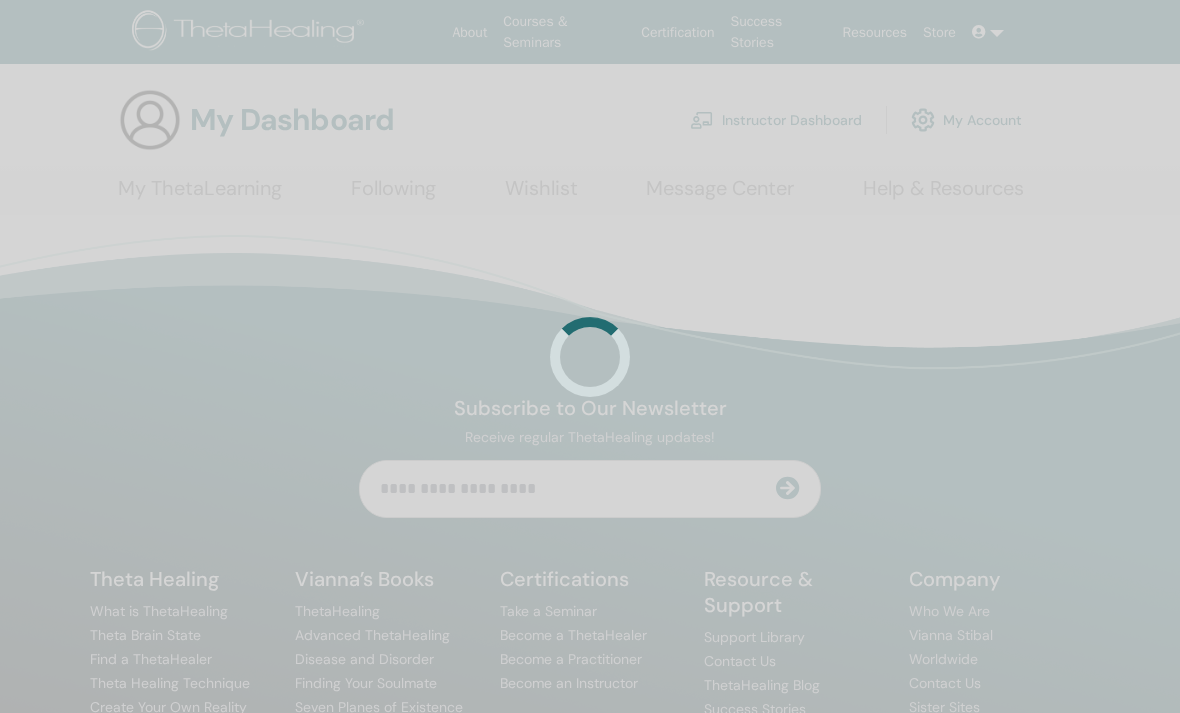 scroll, scrollTop: 0, scrollLeft: 0, axis: both 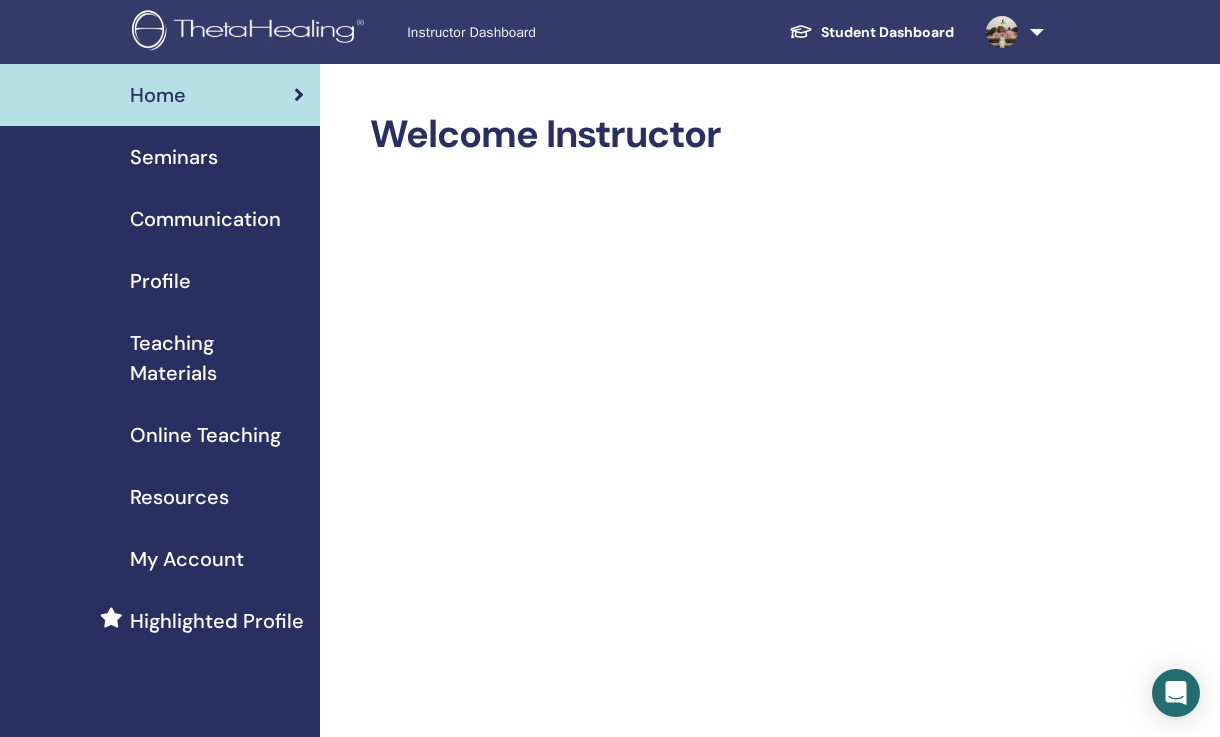 click on "Seminars" at bounding box center (174, 157) 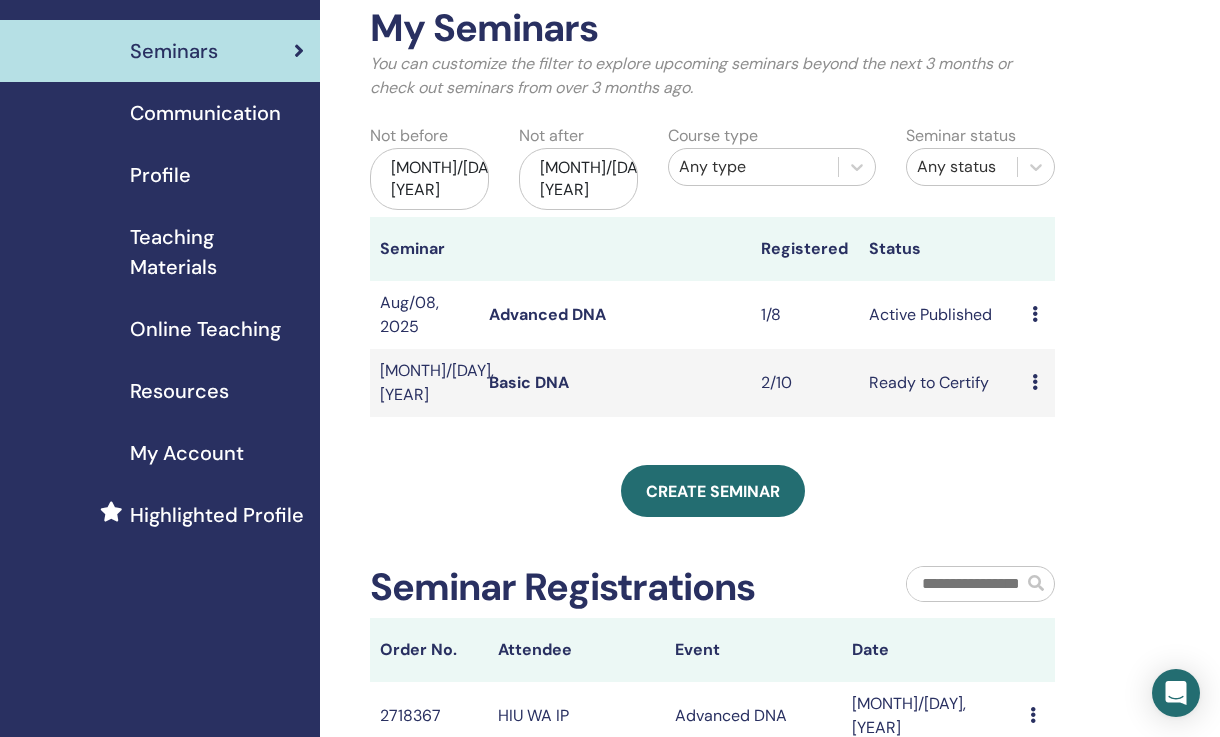 scroll, scrollTop: 147, scrollLeft: 0, axis: vertical 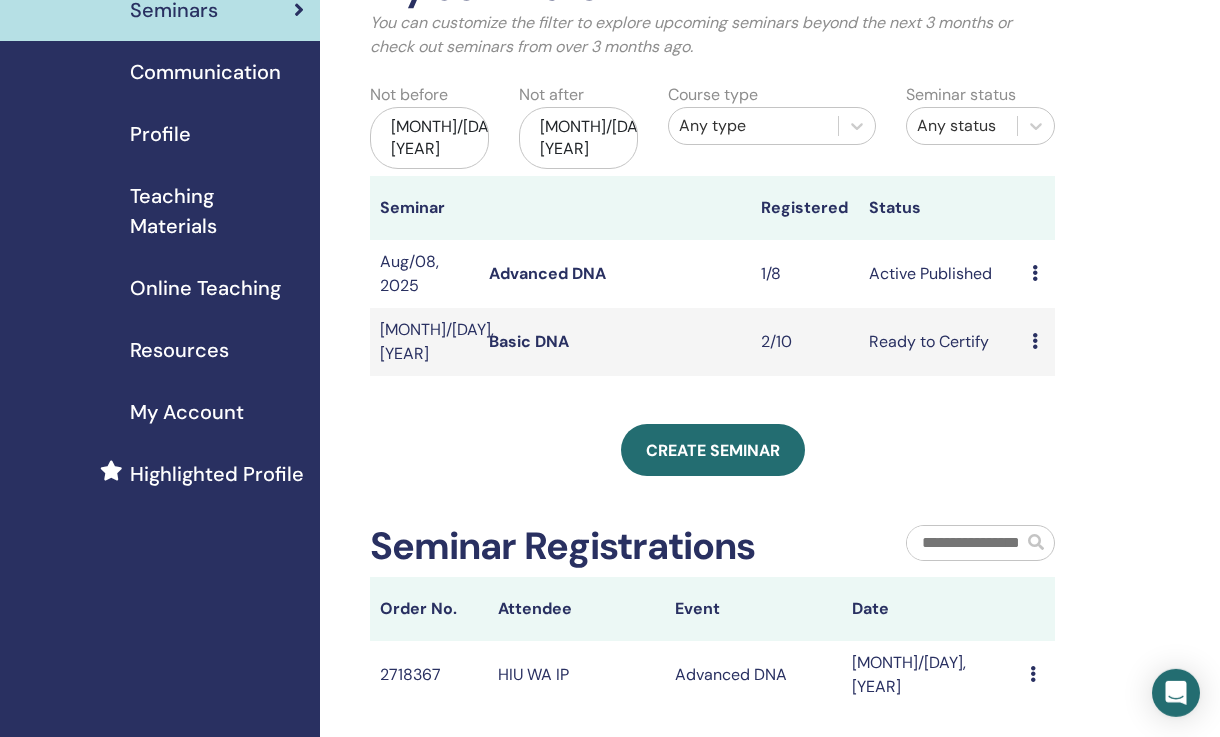 click on "Preview Edit Attendees Cancel" at bounding box center [1038, 274] 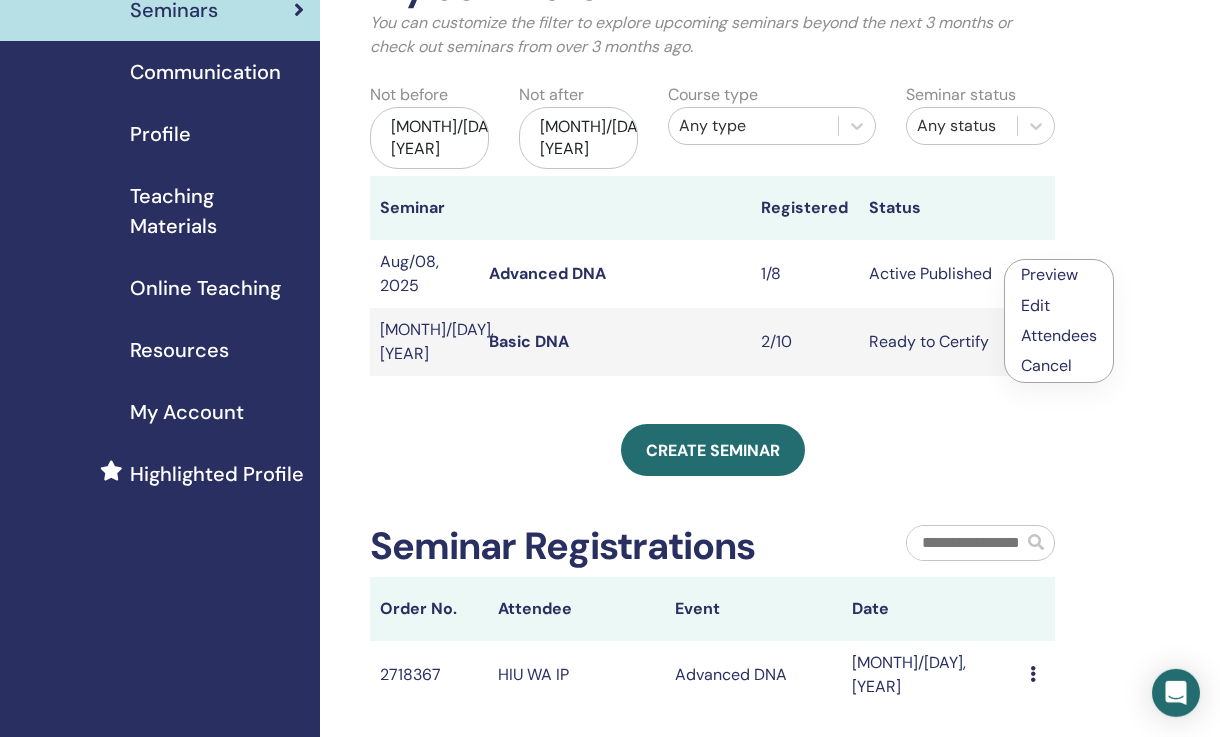 click on "Attendees" at bounding box center [1059, 335] 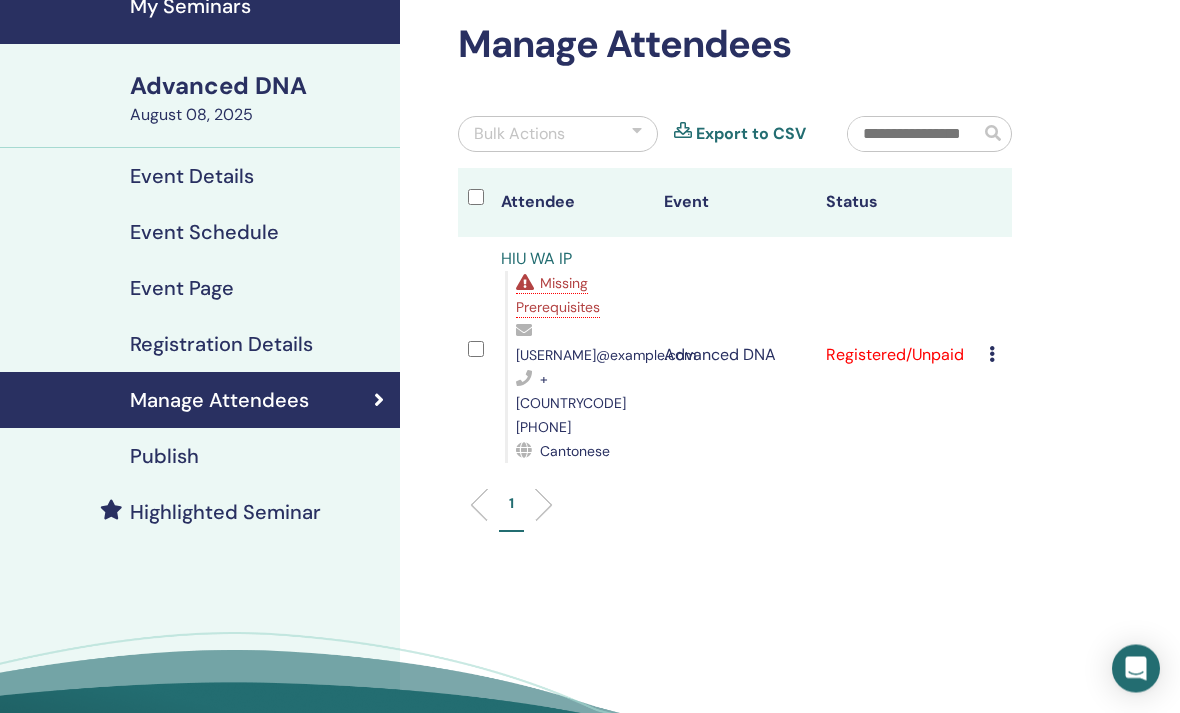 scroll, scrollTop: 90, scrollLeft: 0, axis: vertical 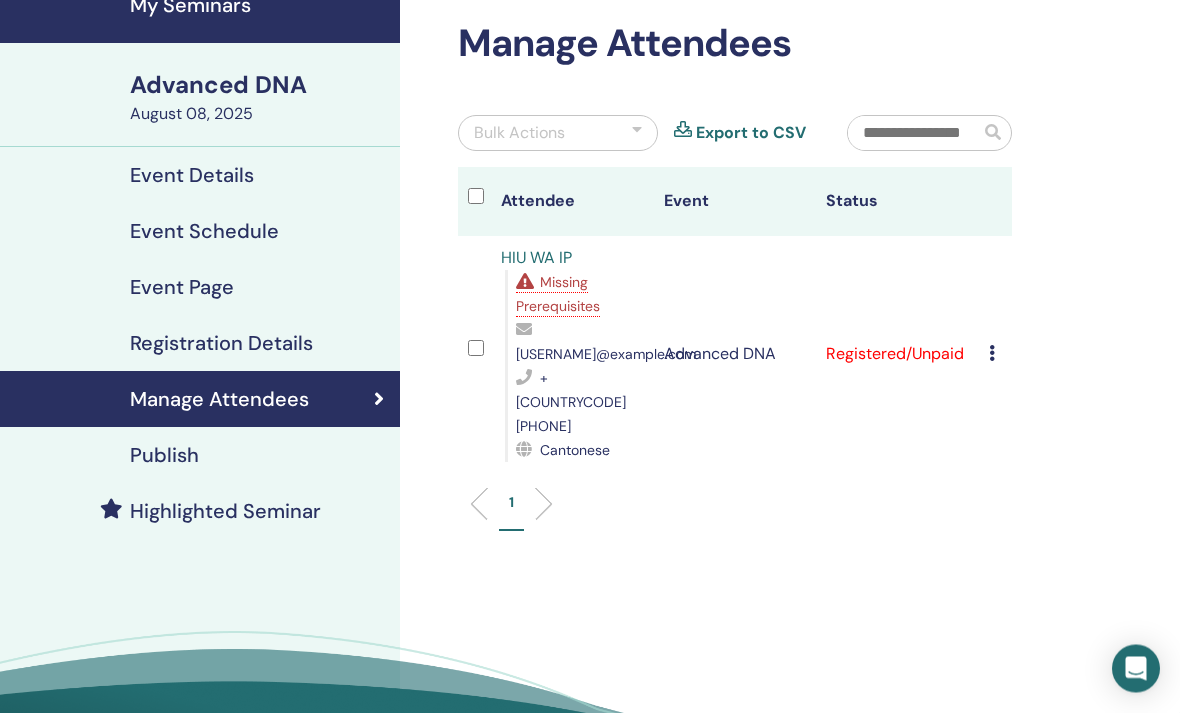 click at bounding box center [992, 354] 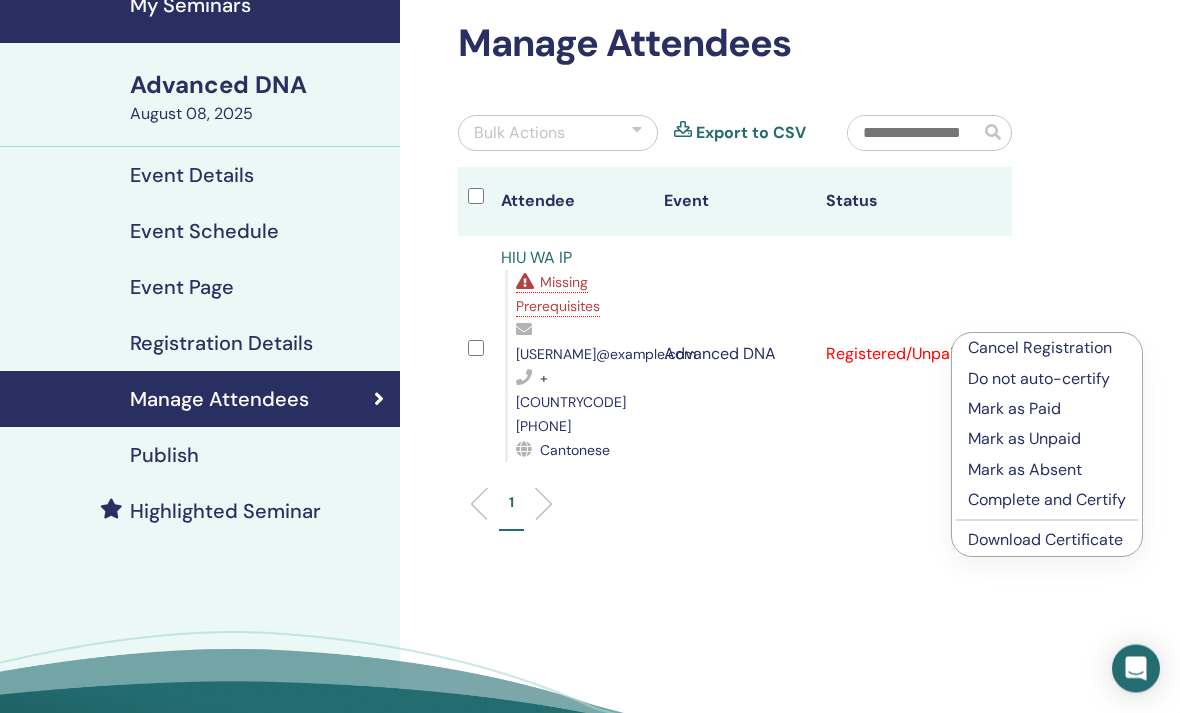 scroll, scrollTop: 91, scrollLeft: 0, axis: vertical 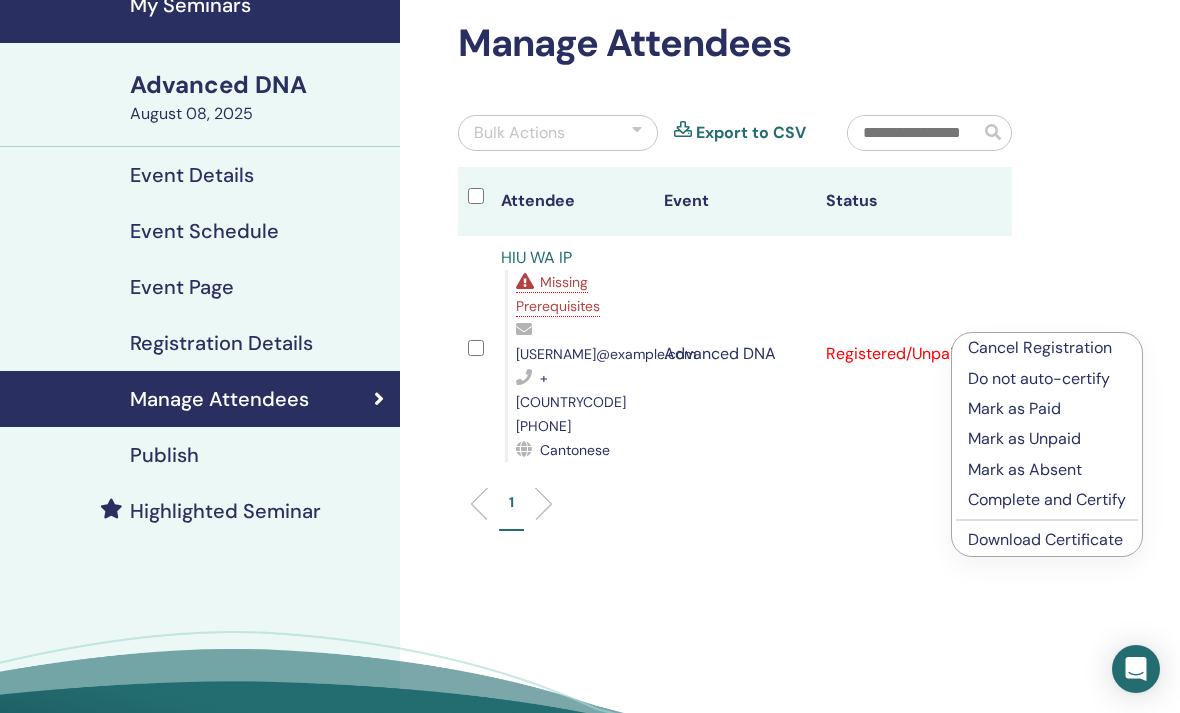 click on "Mark as Paid" at bounding box center [1047, 409] 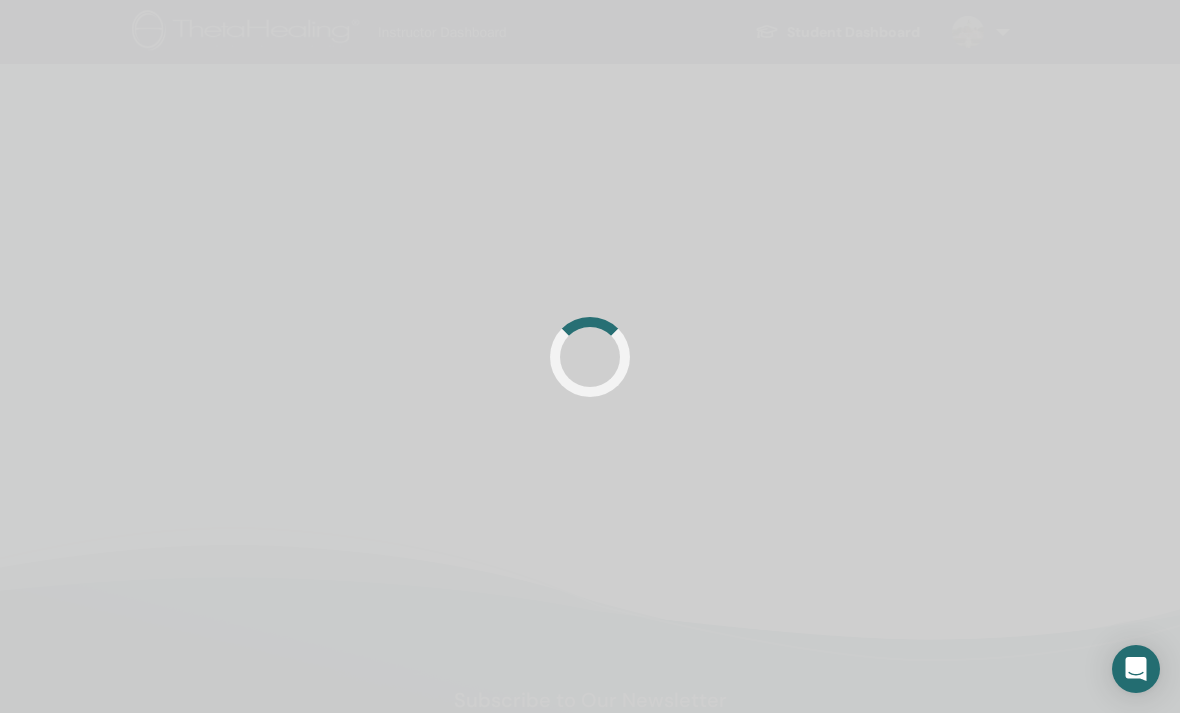 scroll, scrollTop: 155, scrollLeft: 0, axis: vertical 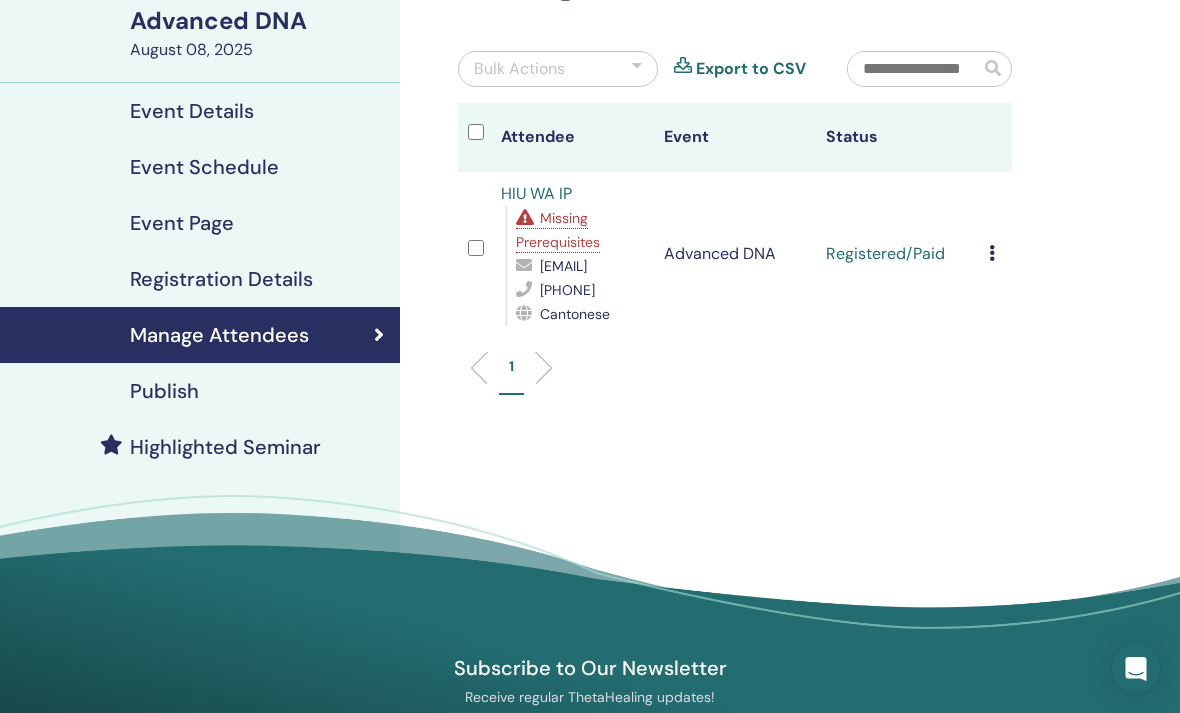 click on "Missing Prerequisites" at bounding box center (558, 230) 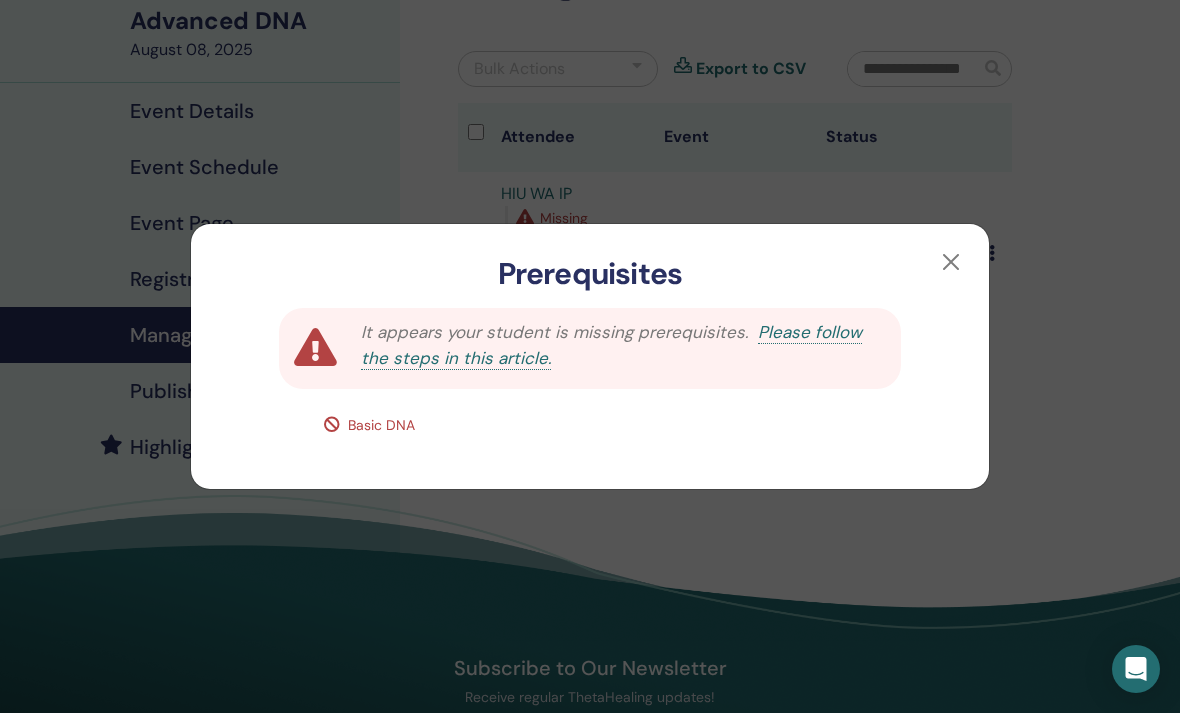 click at bounding box center (951, 262) 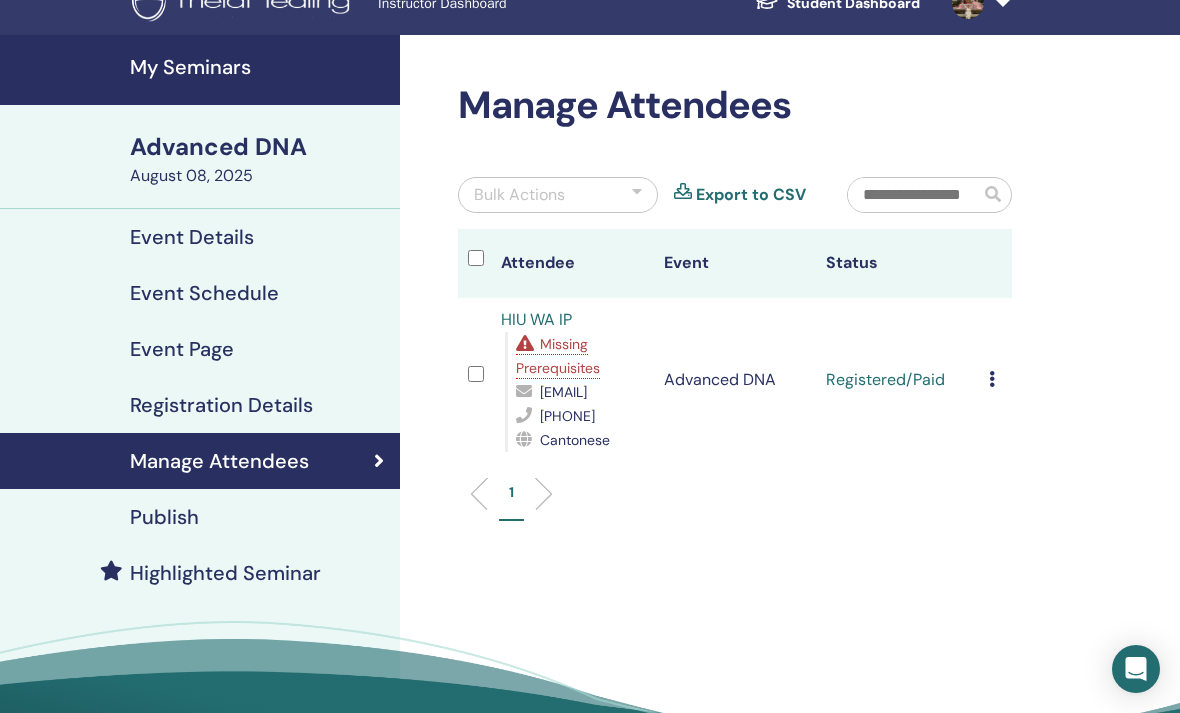 scroll, scrollTop: 0, scrollLeft: 0, axis: both 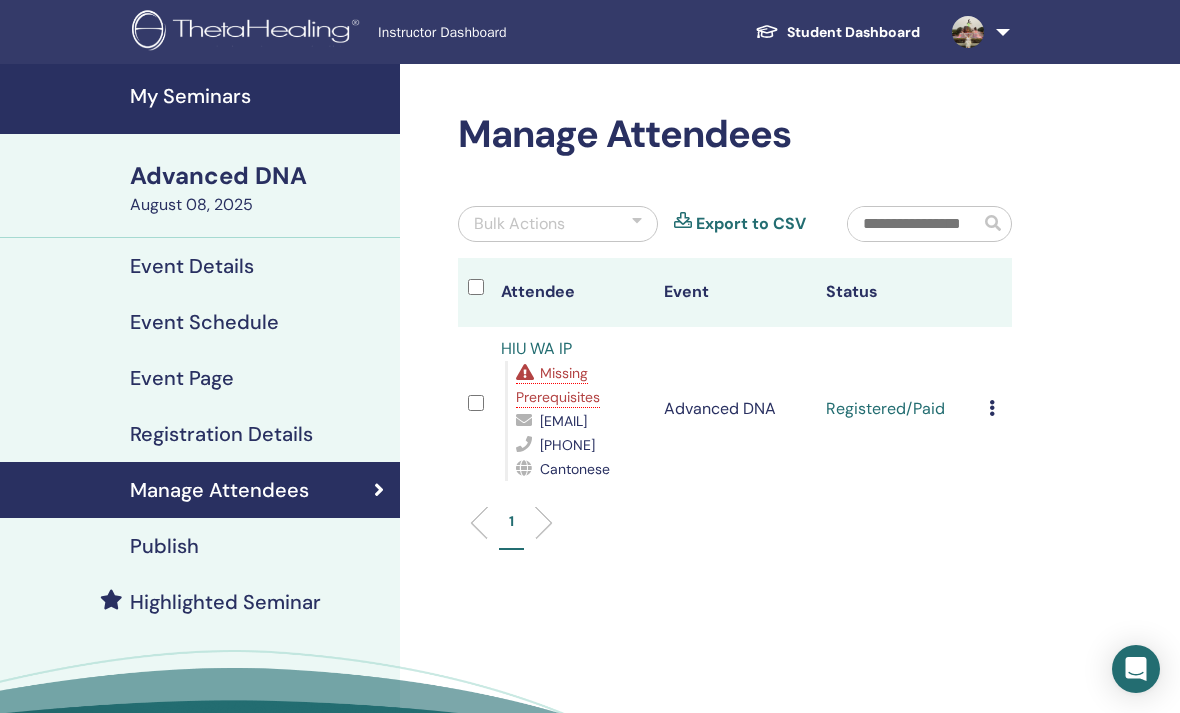 click on "My Seminars" at bounding box center (259, 96) 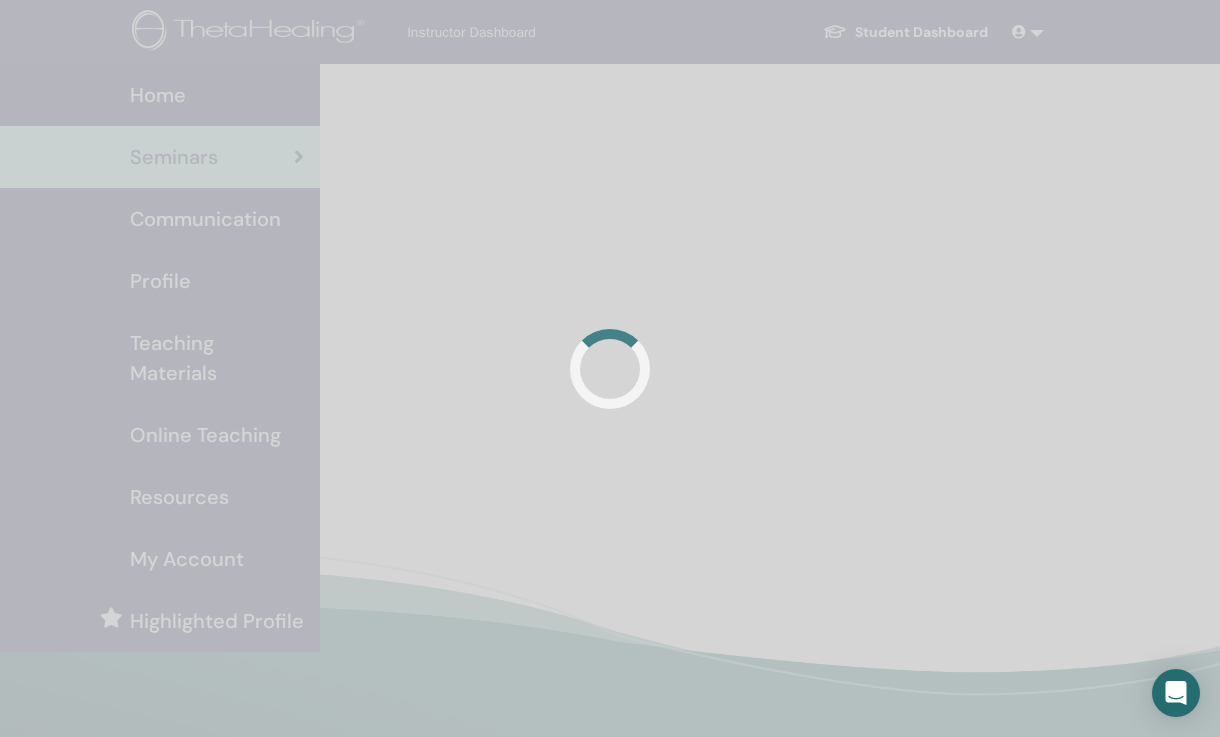 scroll, scrollTop: 0, scrollLeft: 0, axis: both 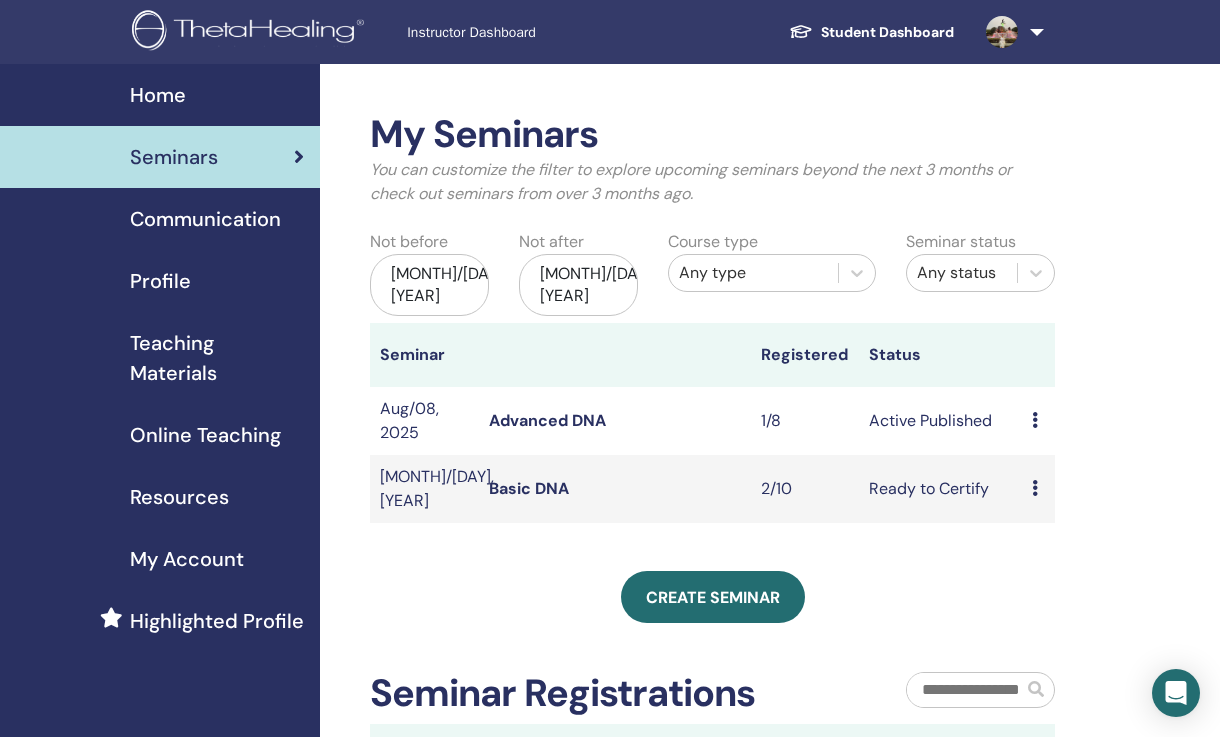 click on "Preview Edit Attendees Cancel" at bounding box center [1038, 489] 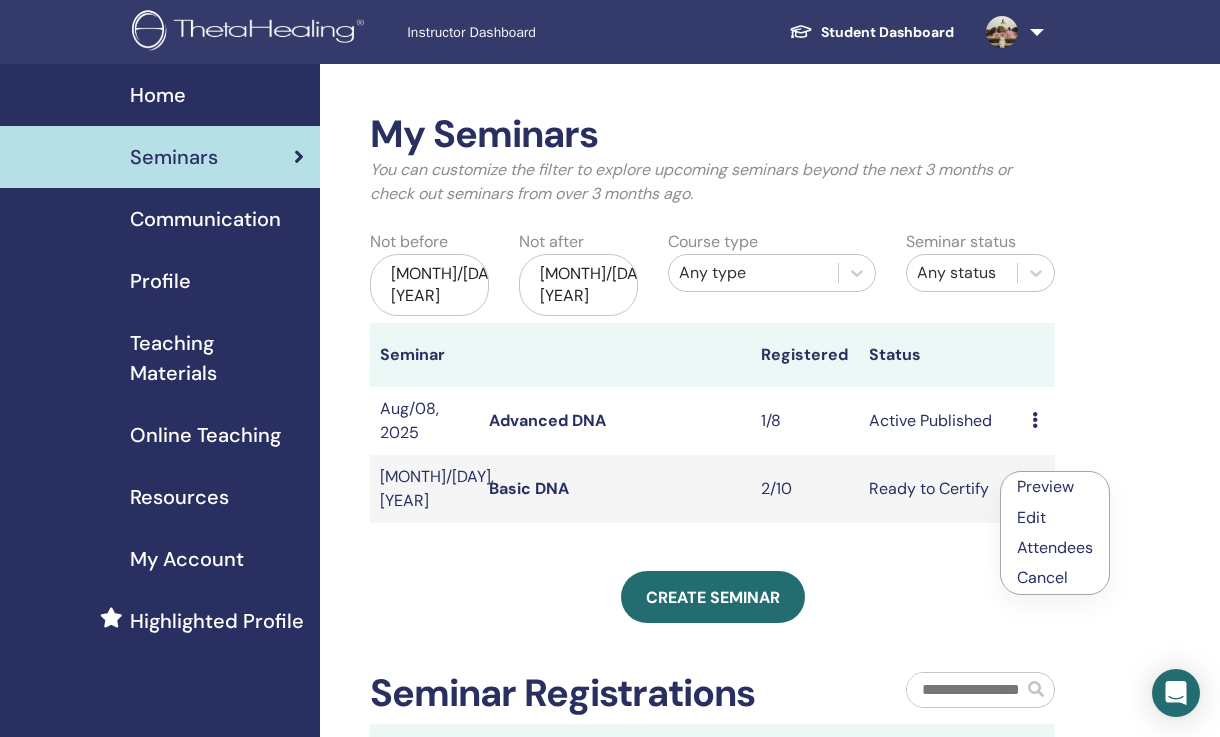 click on "Attendees" at bounding box center [1055, 547] 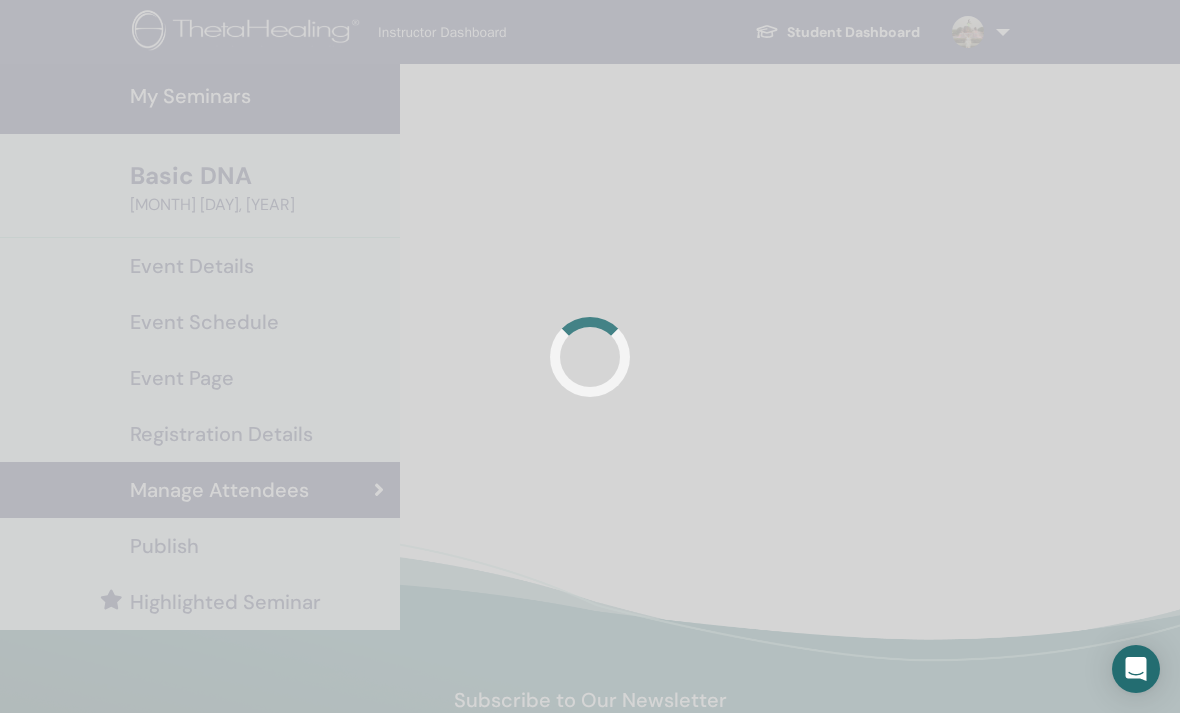 scroll, scrollTop: 0, scrollLeft: 0, axis: both 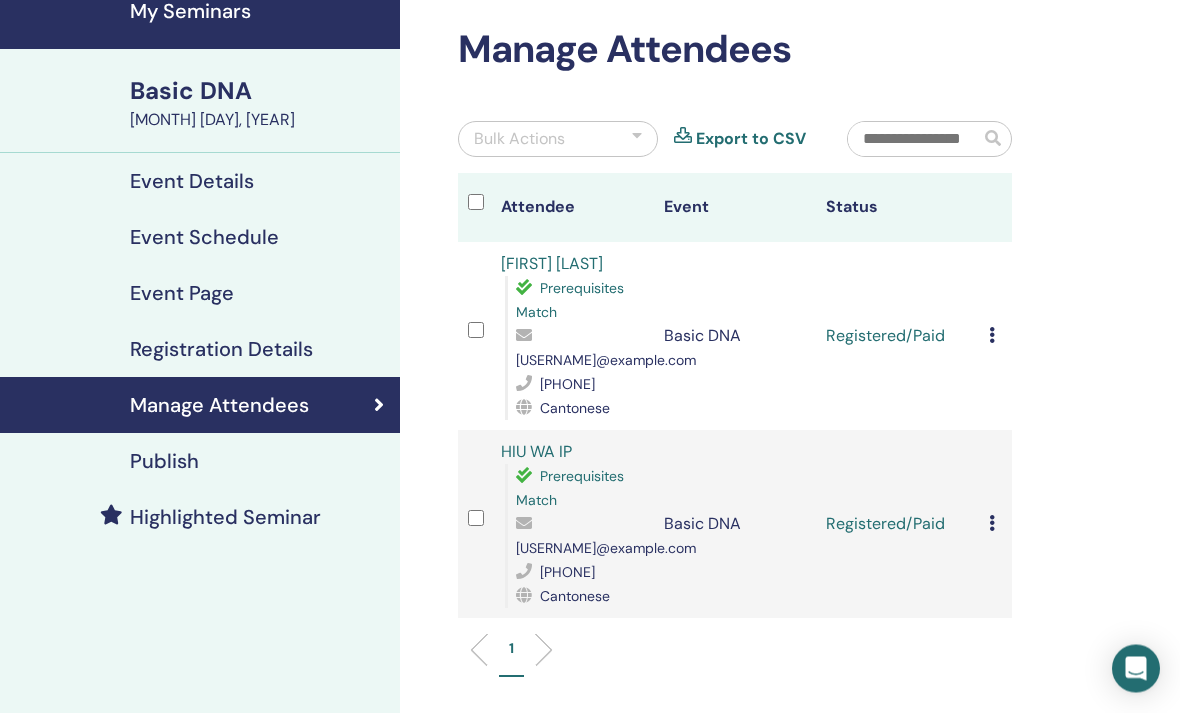 click at bounding box center (992, 336) 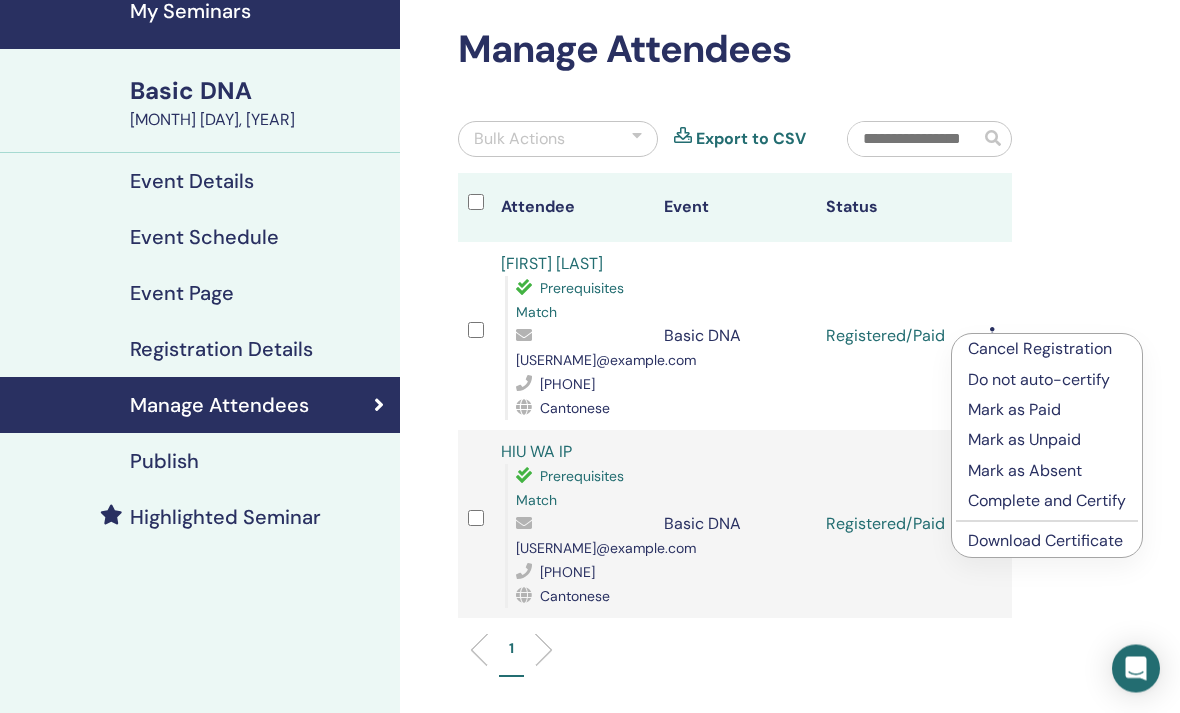 scroll, scrollTop: 85, scrollLeft: 0, axis: vertical 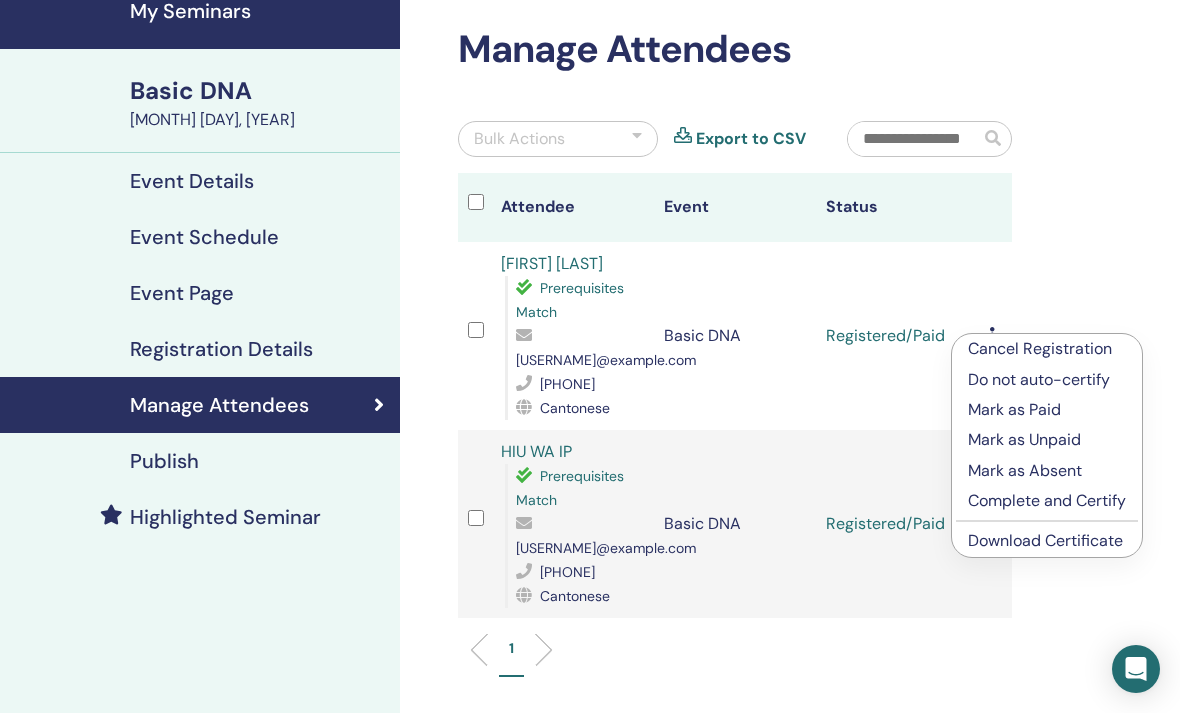 click on "Complete and Certify" at bounding box center [1047, 501] 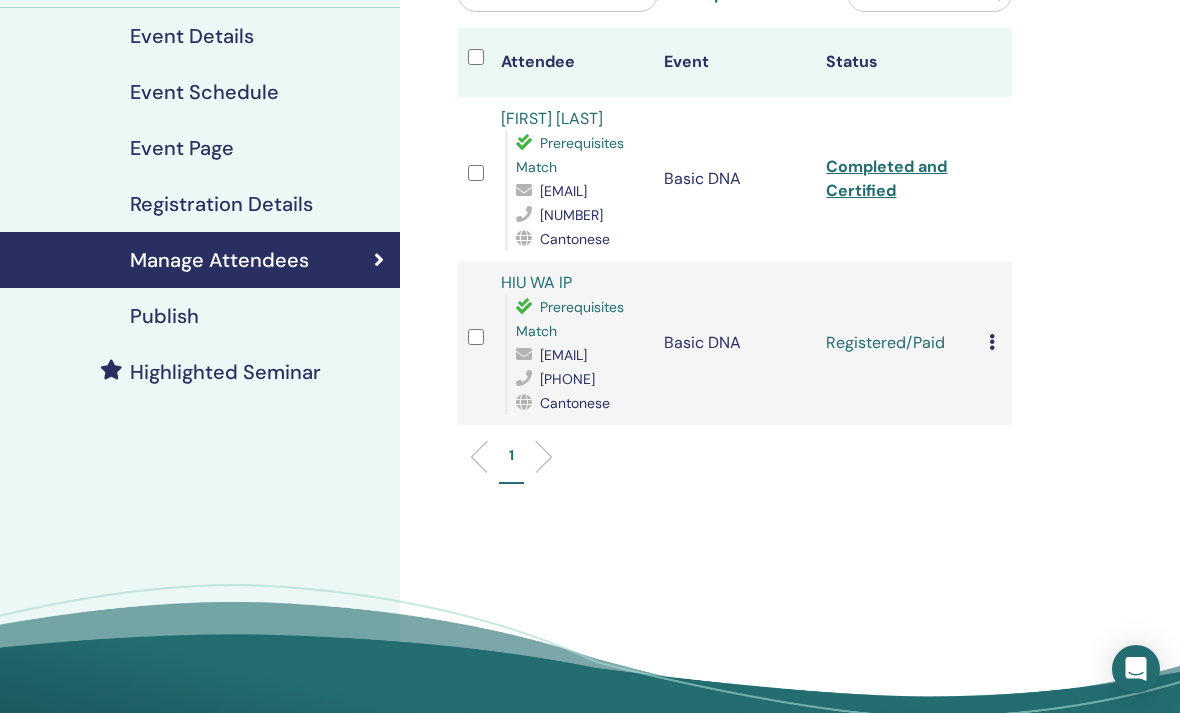 scroll, scrollTop: 229, scrollLeft: 0, axis: vertical 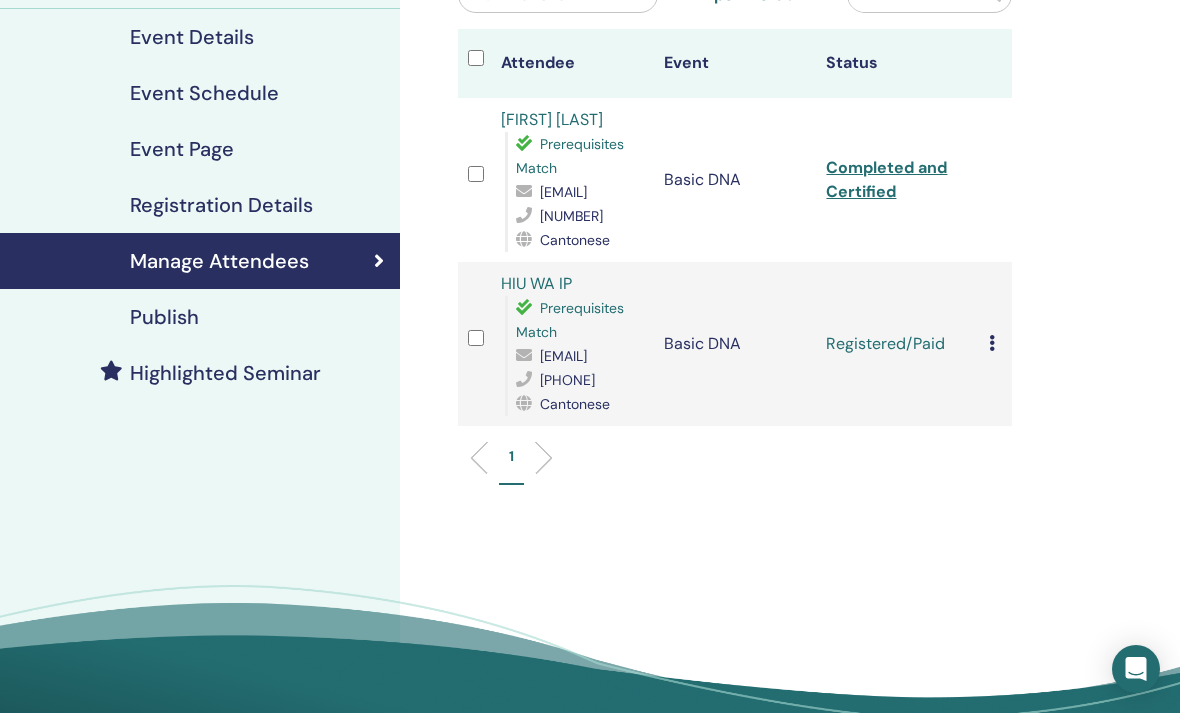 click at bounding box center [992, 343] 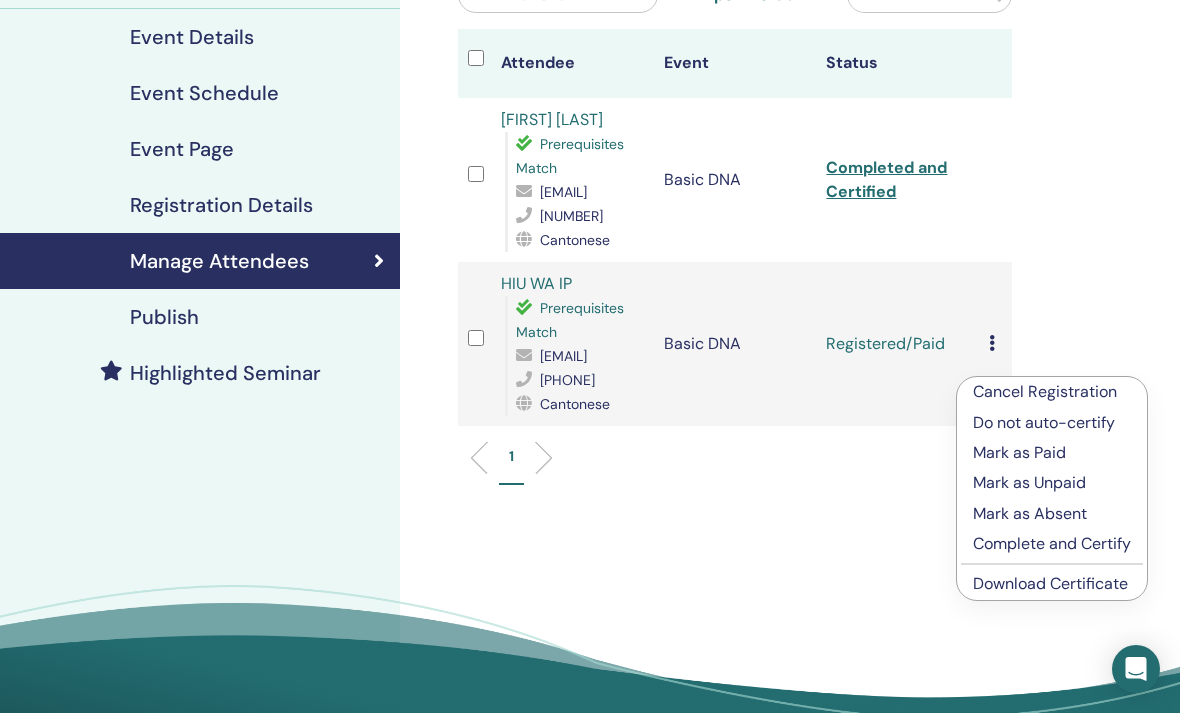click on "Complete and Certify" at bounding box center (1052, 544) 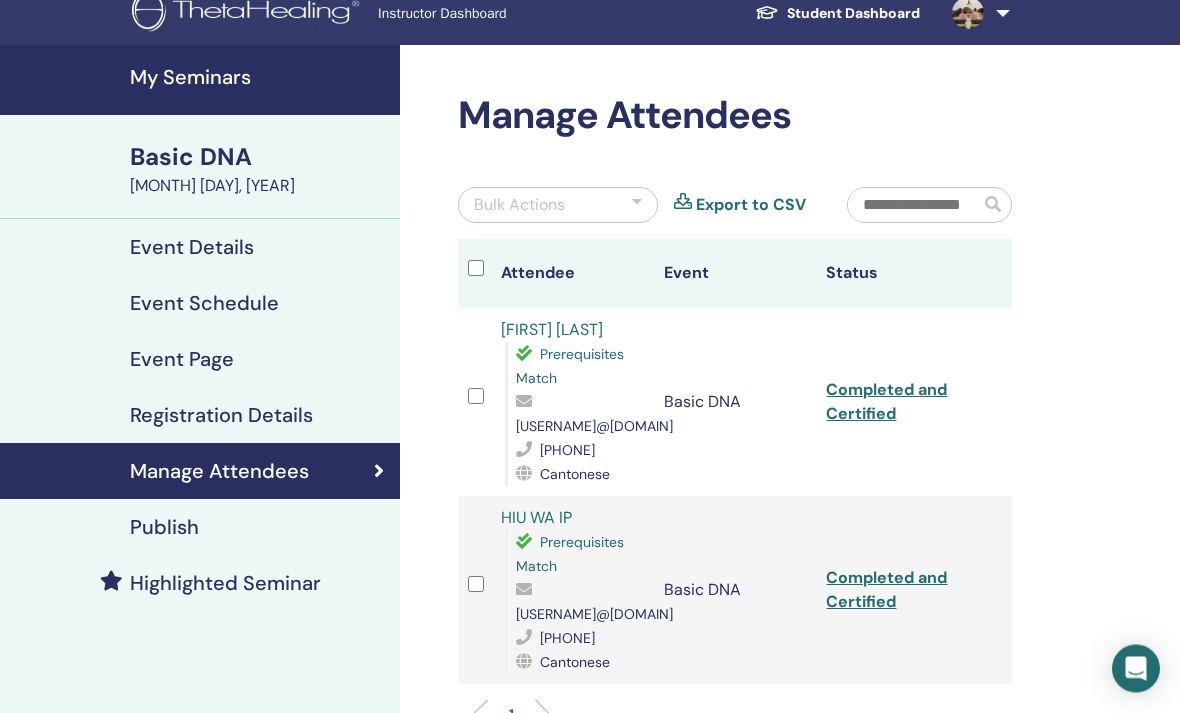 scroll, scrollTop: 0, scrollLeft: 0, axis: both 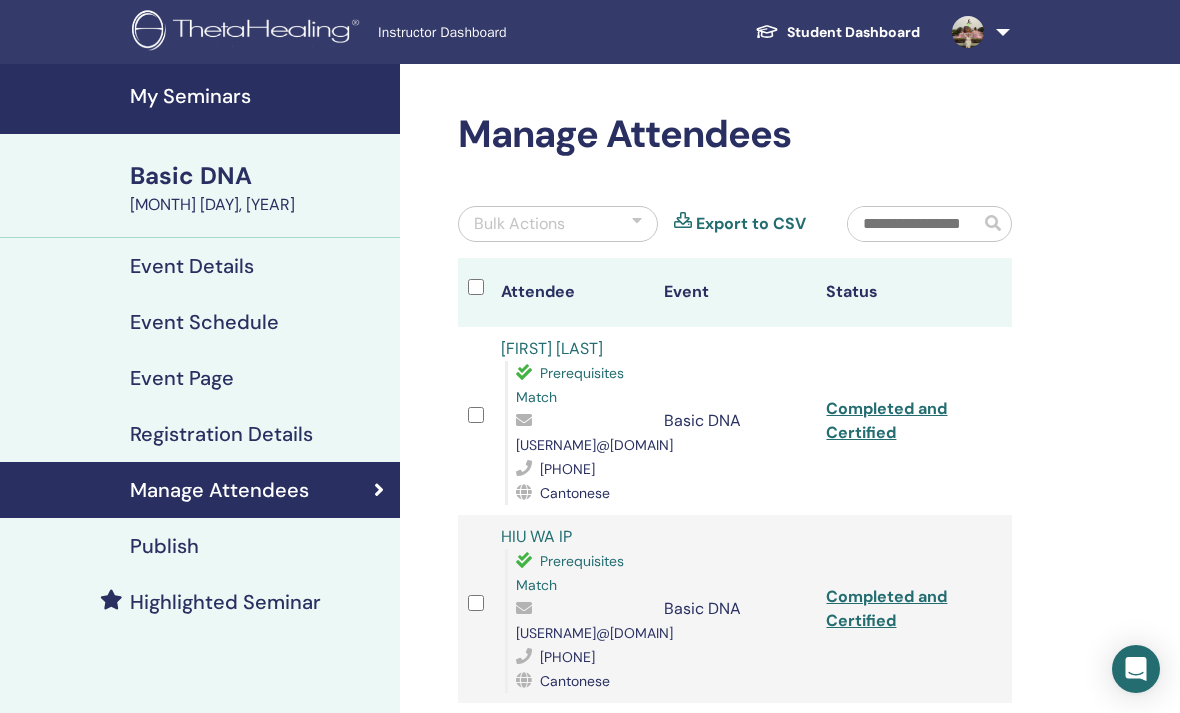 click on "My Seminars" at bounding box center (259, 96) 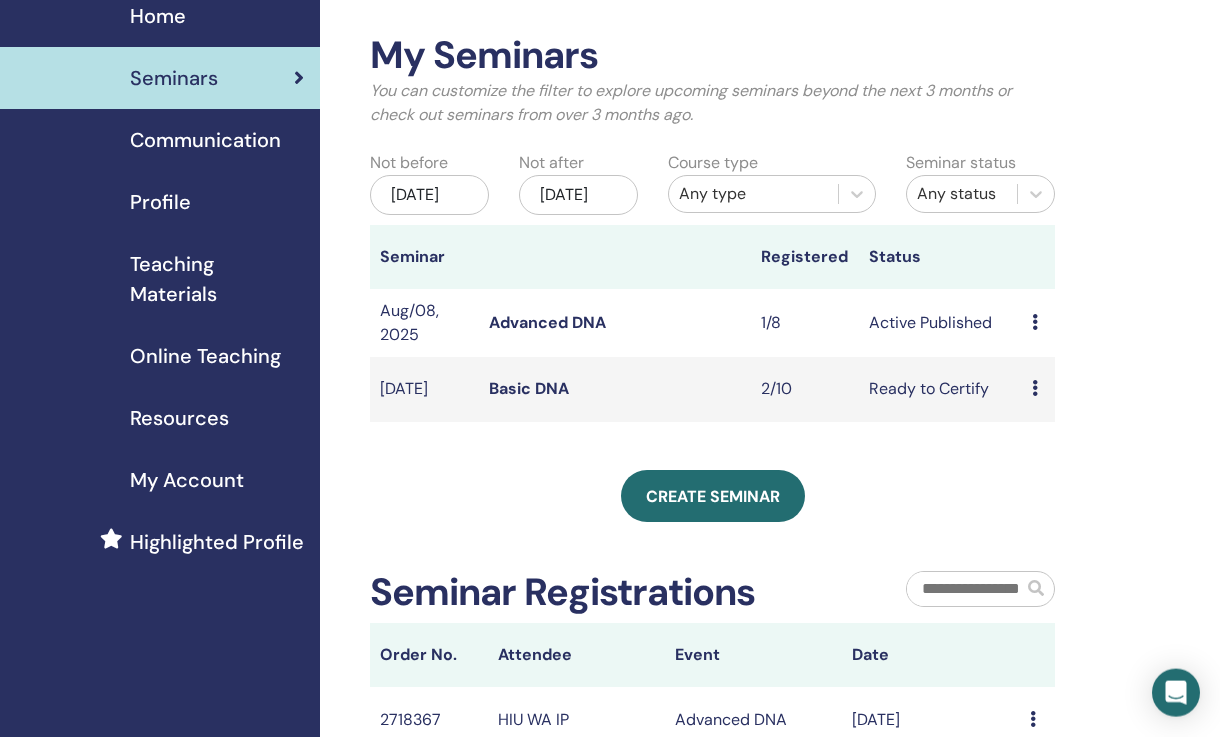 scroll, scrollTop: 79, scrollLeft: 0, axis: vertical 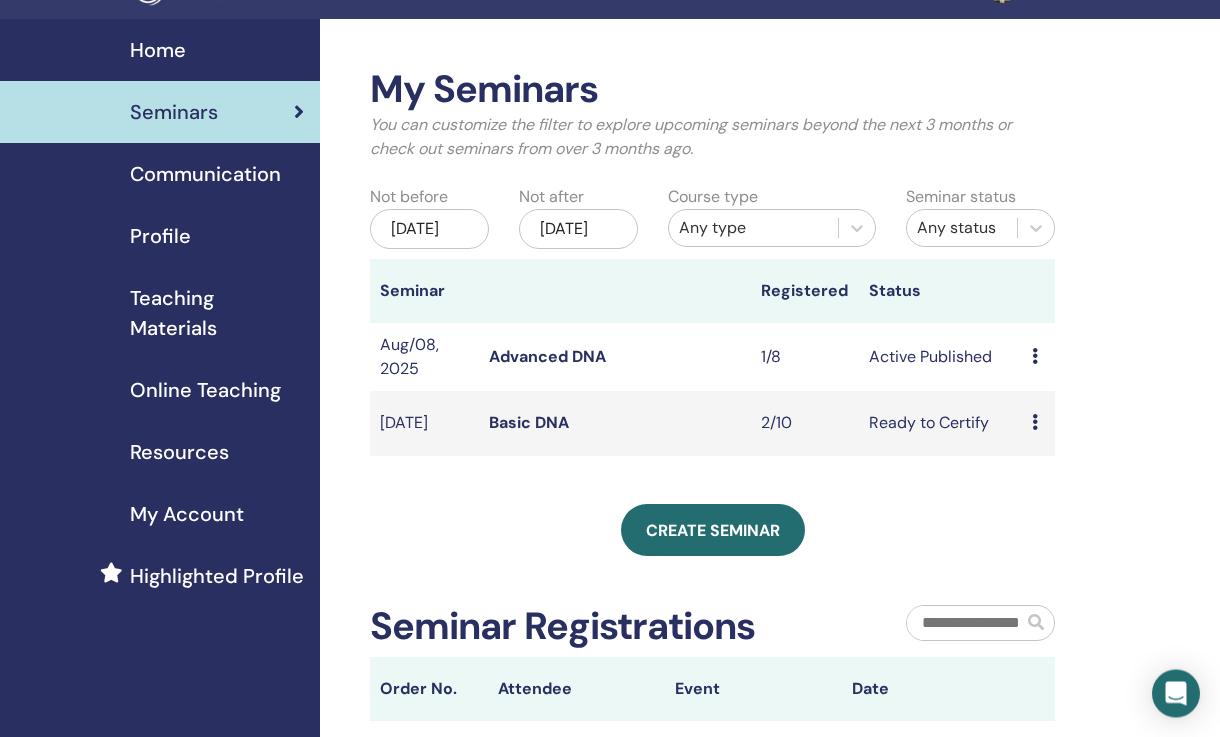 click on "Preview Edit Attendees Cancel" at bounding box center (1038, 423) 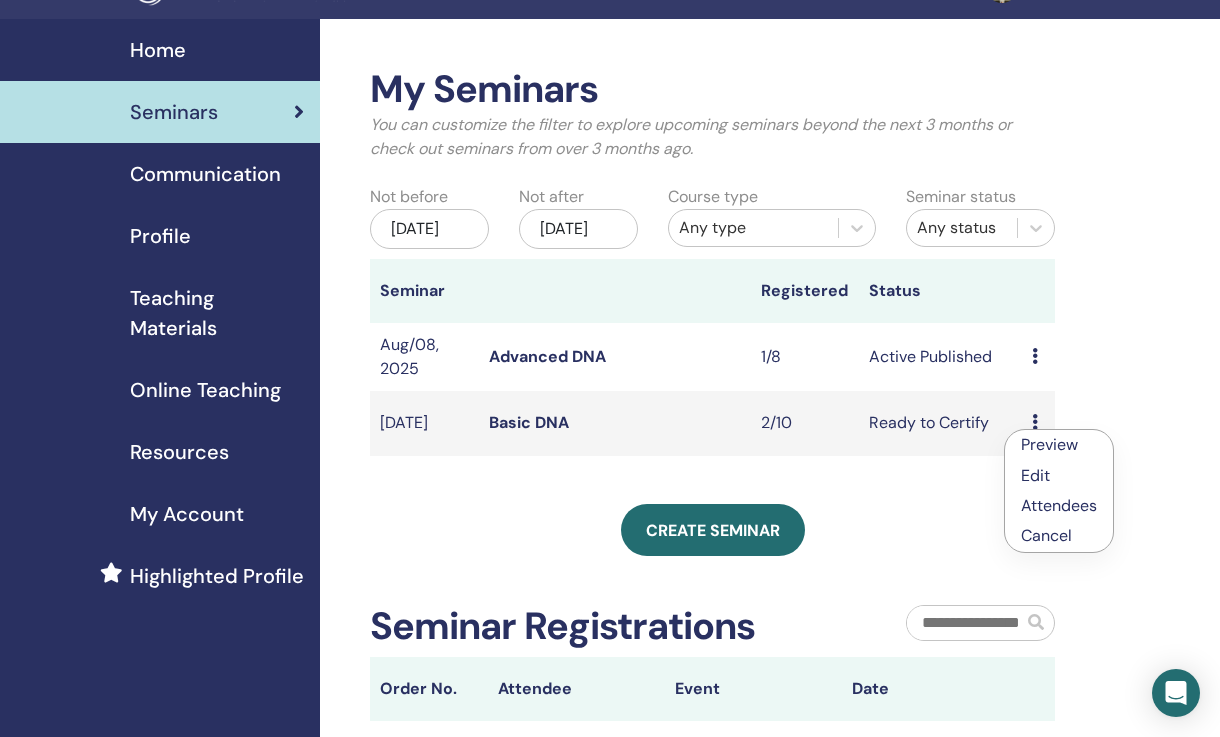 click on "My Seminars You can customize the filter to explore upcoming seminars beyond the next 3 months or check out seminars from over 3 months ago. Not before [DATE] Not after [DATE] Course type Any type Seminar status Any status Seminar Registered Status [DATE] Advanced DNA 1/8 Active Published Preview Edit Attendees Cancel [DATE] Basic DNA 2/10 Ready to Certify Preview Edit Attendees Cancel Create seminar Seminar Registrations Order No. Attendee Event Date 2718367 HIU WA IP Advanced DNA [DATE] Message" at bounding box center [777, 542] 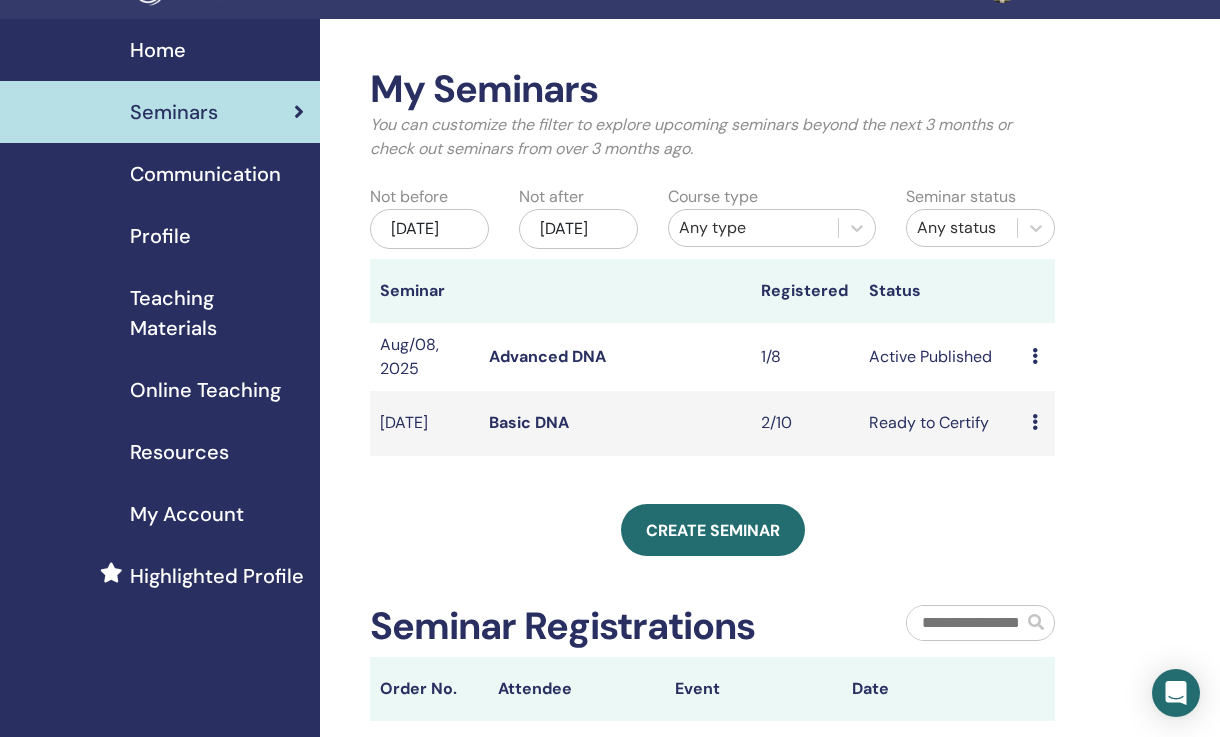click at bounding box center (1035, 356) 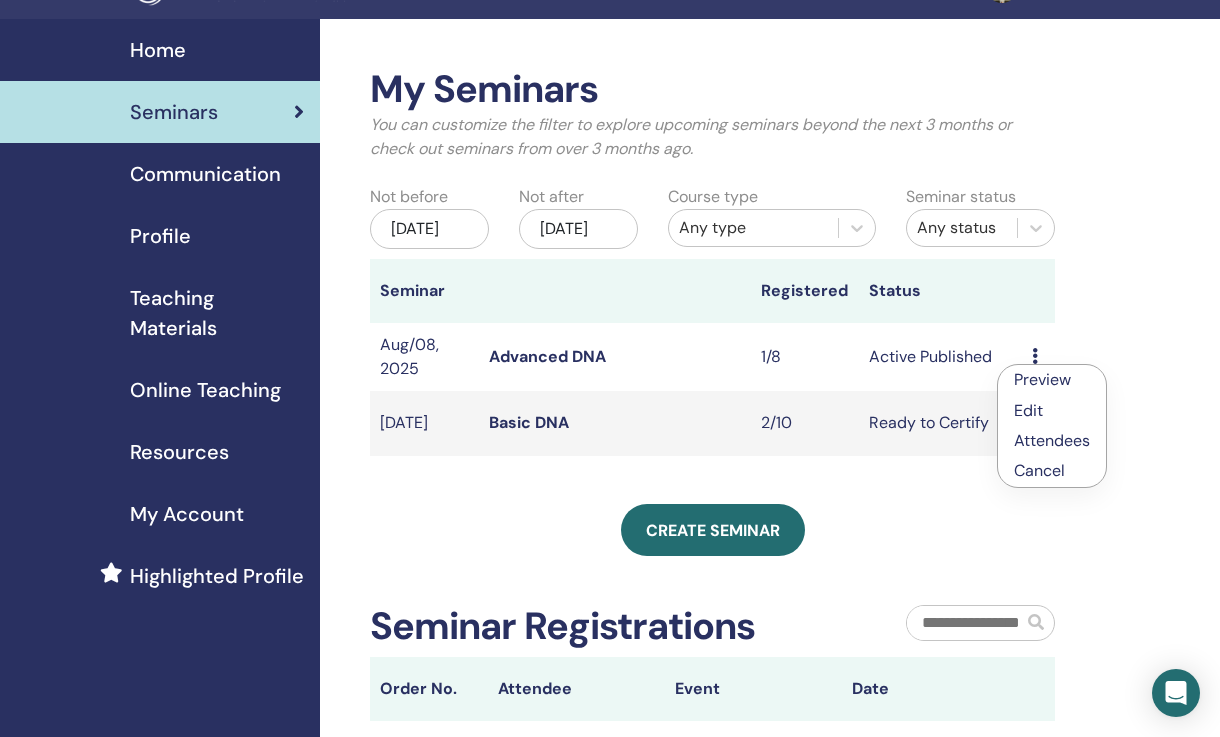 click on "Attendees" at bounding box center (1052, 440) 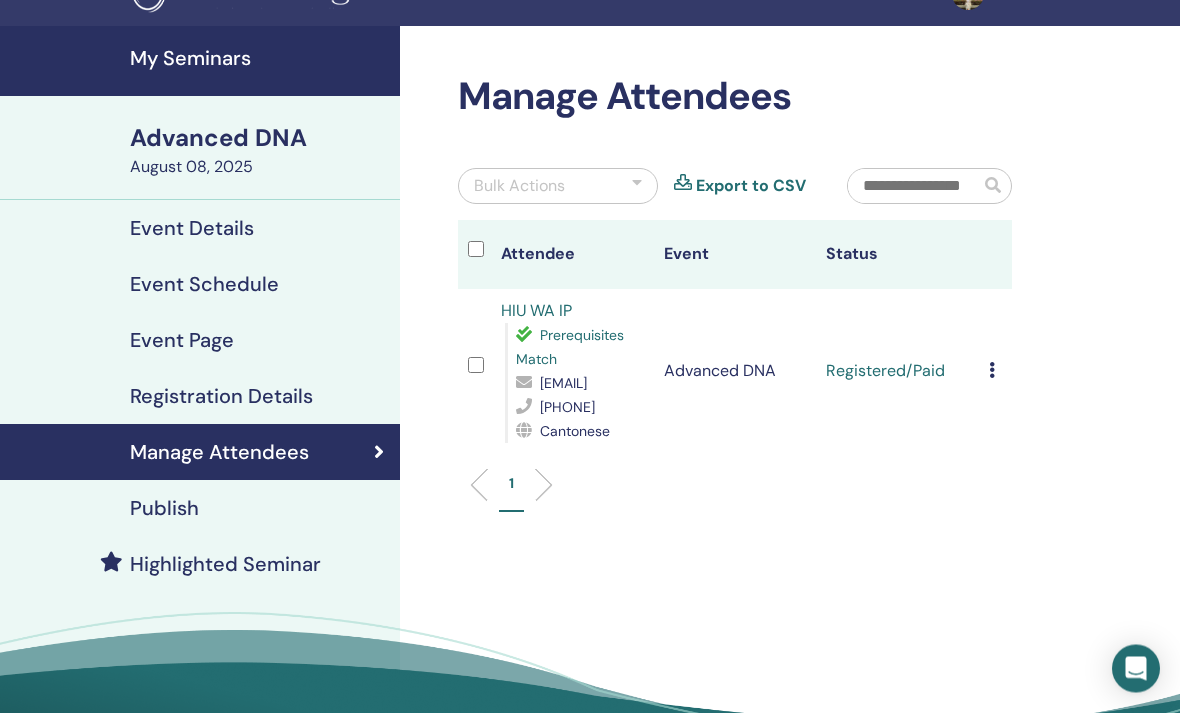 scroll, scrollTop: 38, scrollLeft: 0, axis: vertical 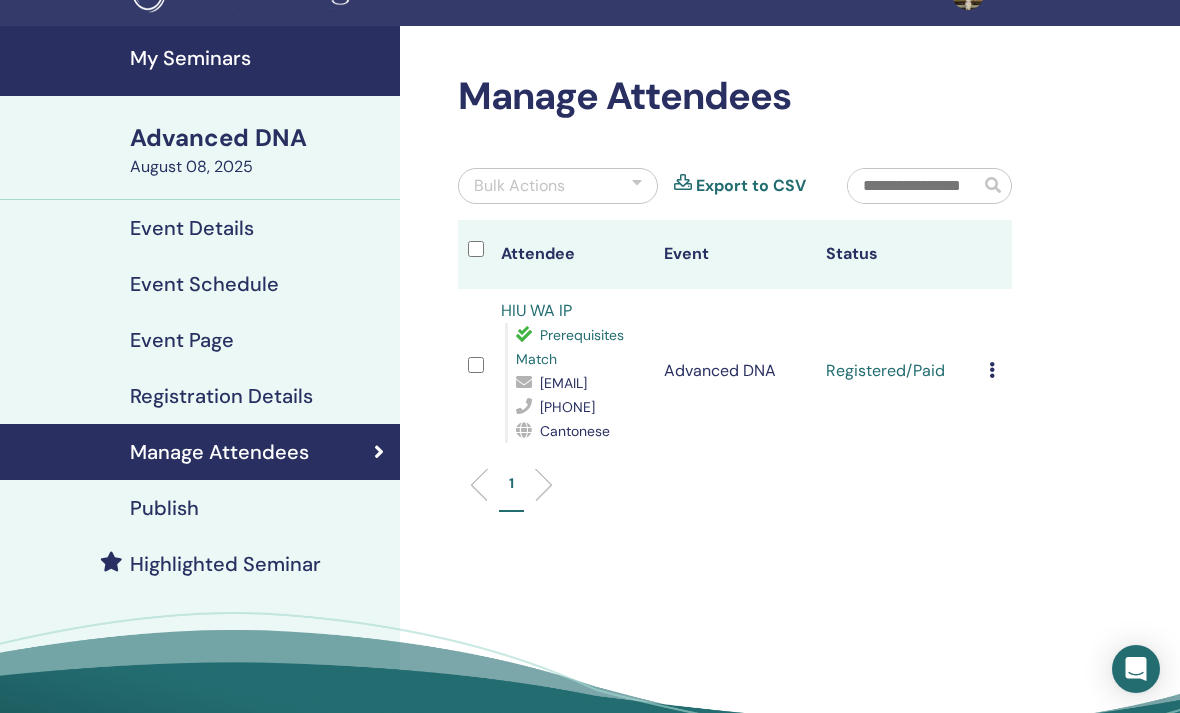 click on "Cancel Registration Do not auto-certify Mark as Paid Mark as Unpaid Mark as Absent Complete and Certify Download Certificate" at bounding box center (995, 371) 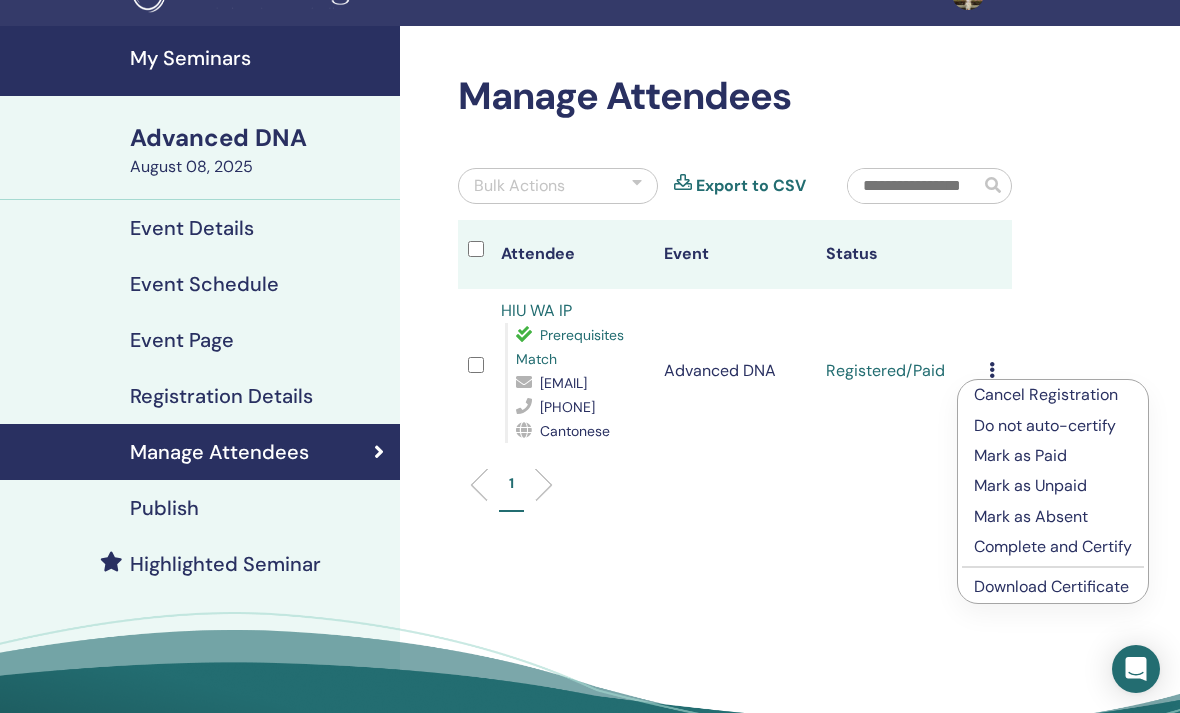 click on "Download Certificate" at bounding box center (1051, 586) 